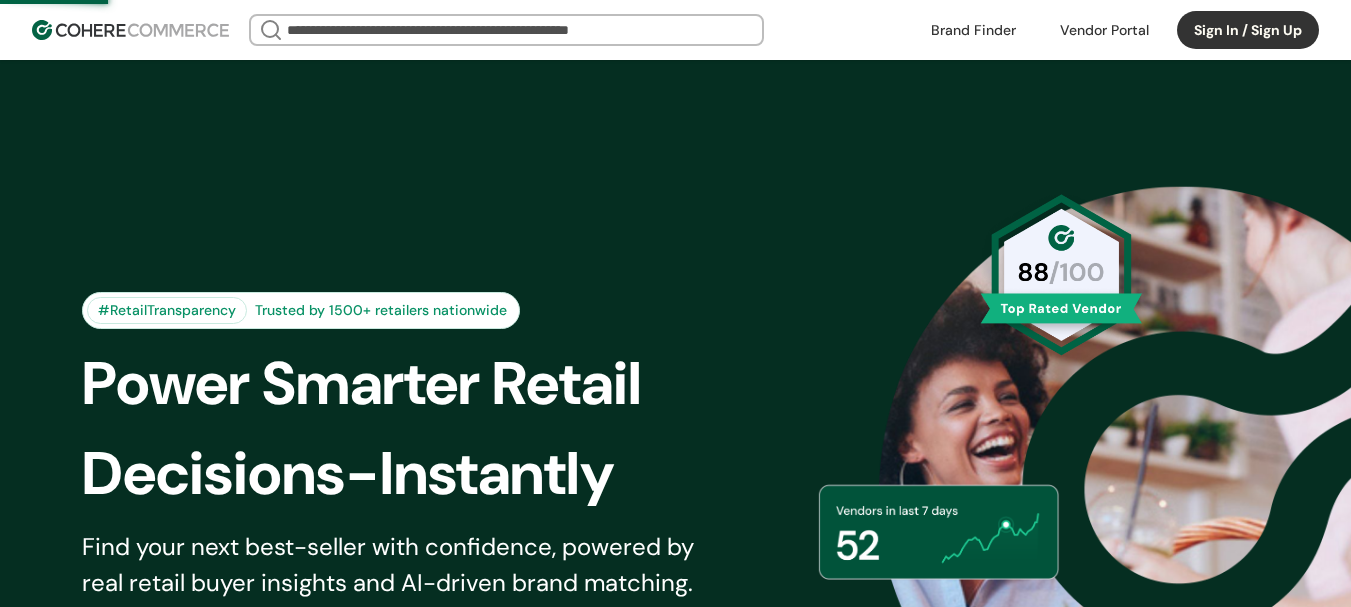 scroll, scrollTop: 0, scrollLeft: 0, axis: both 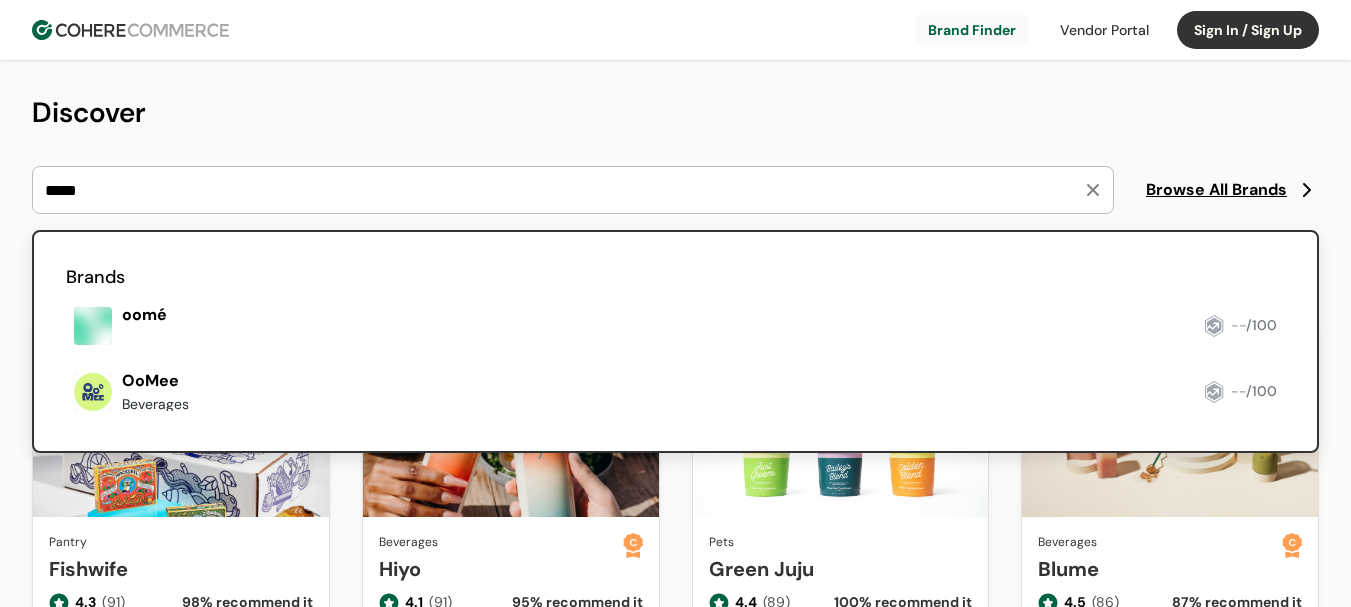 type on "*****" 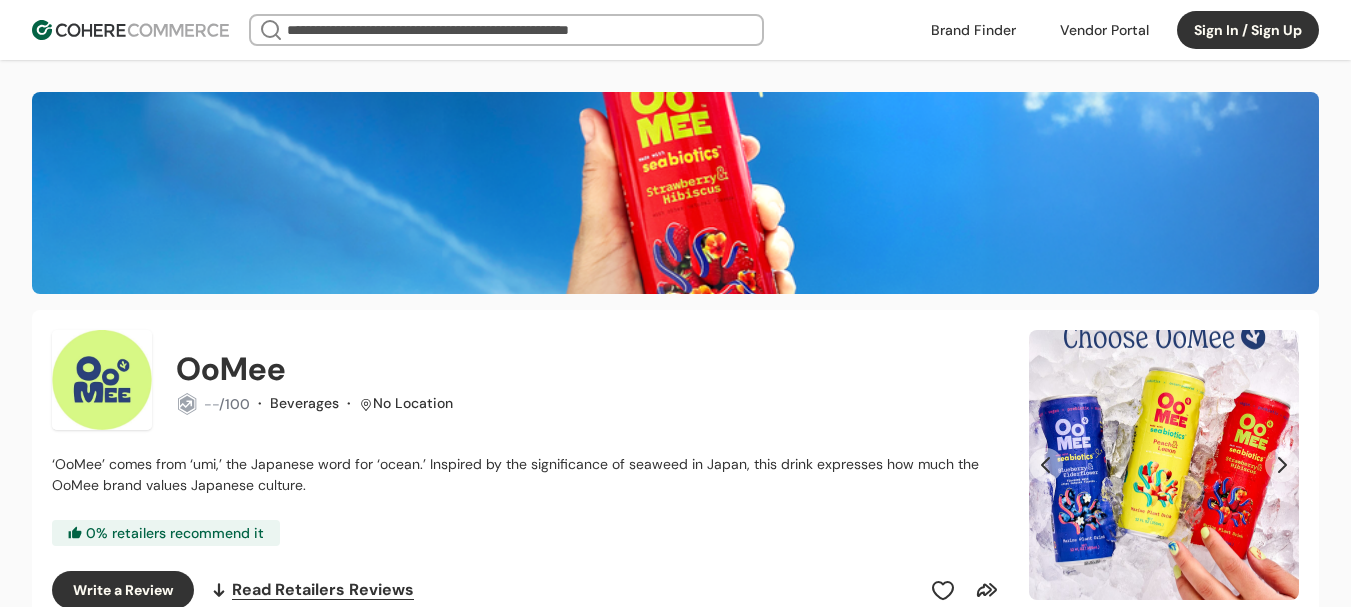 click at bounding box center [973, 30] 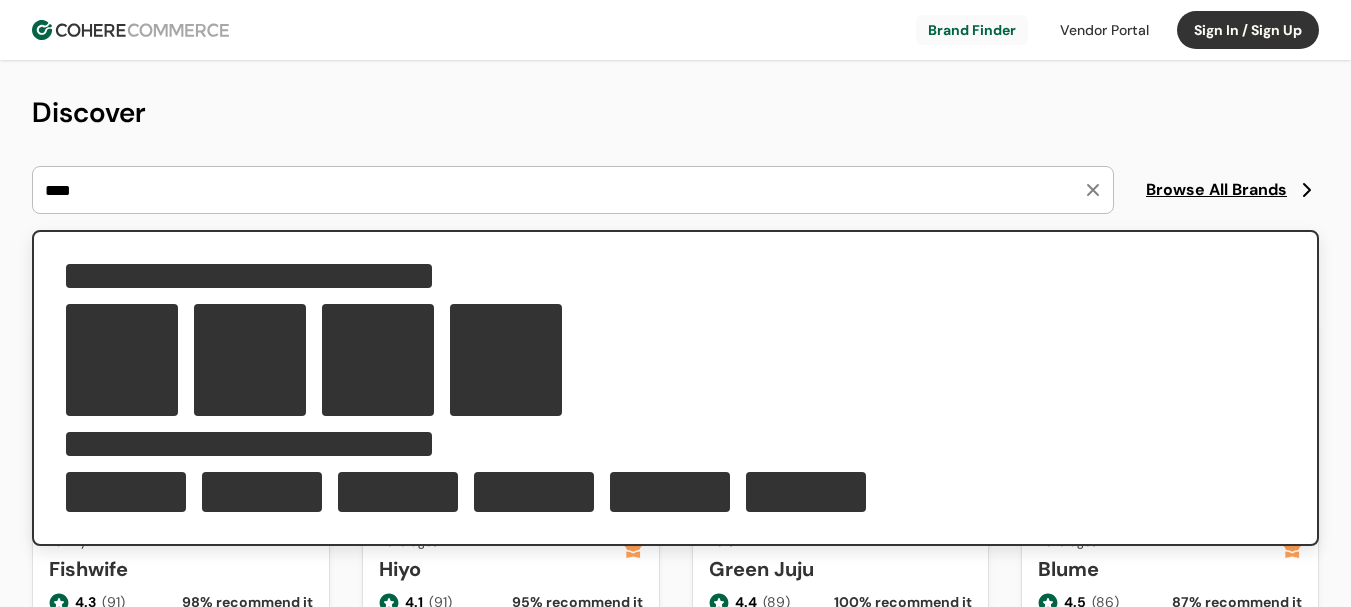 scroll, scrollTop: 0, scrollLeft: 0, axis: both 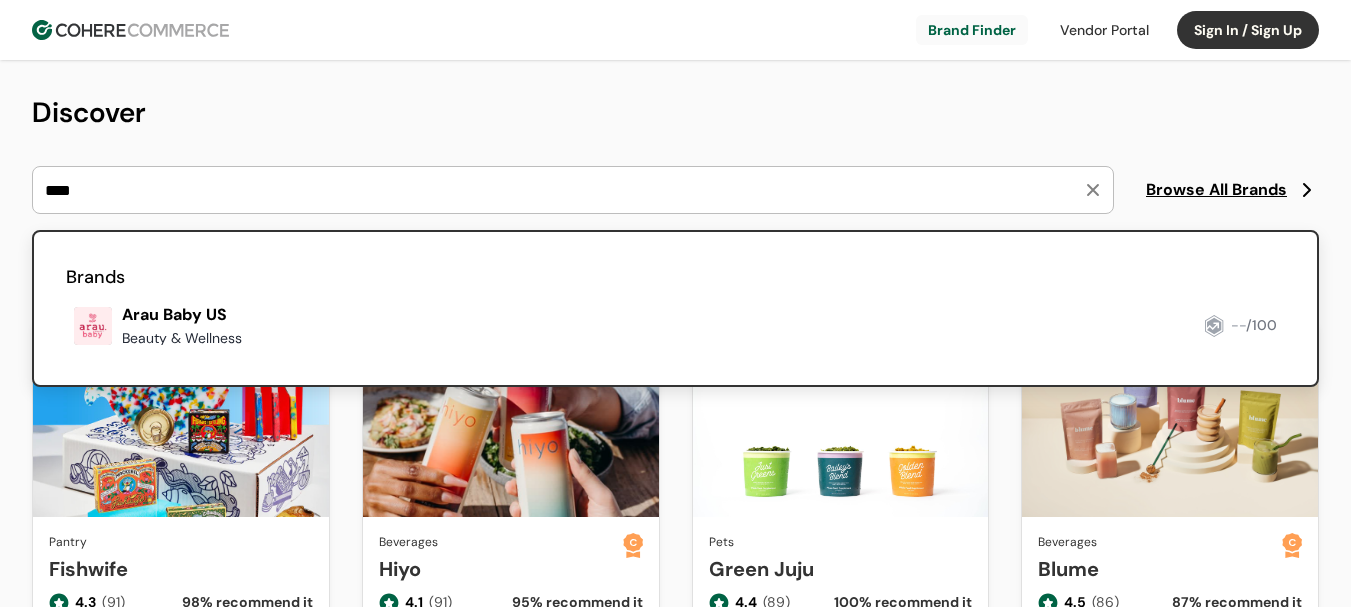 type on "****" 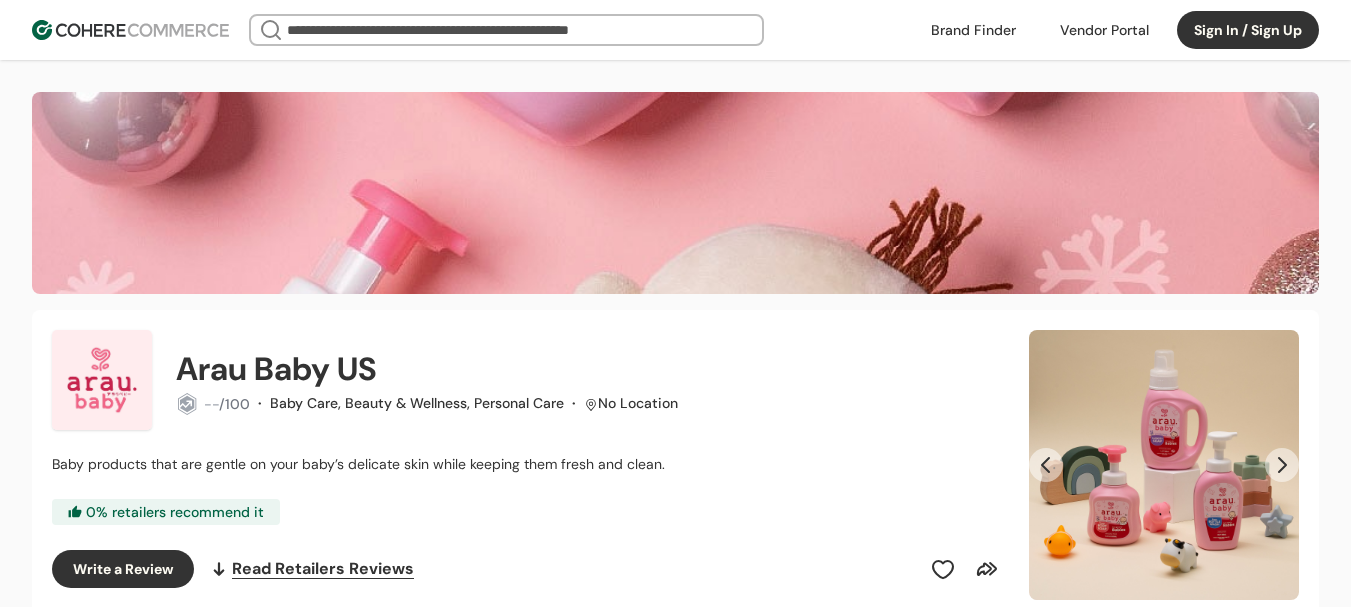 click at bounding box center [973, 30] 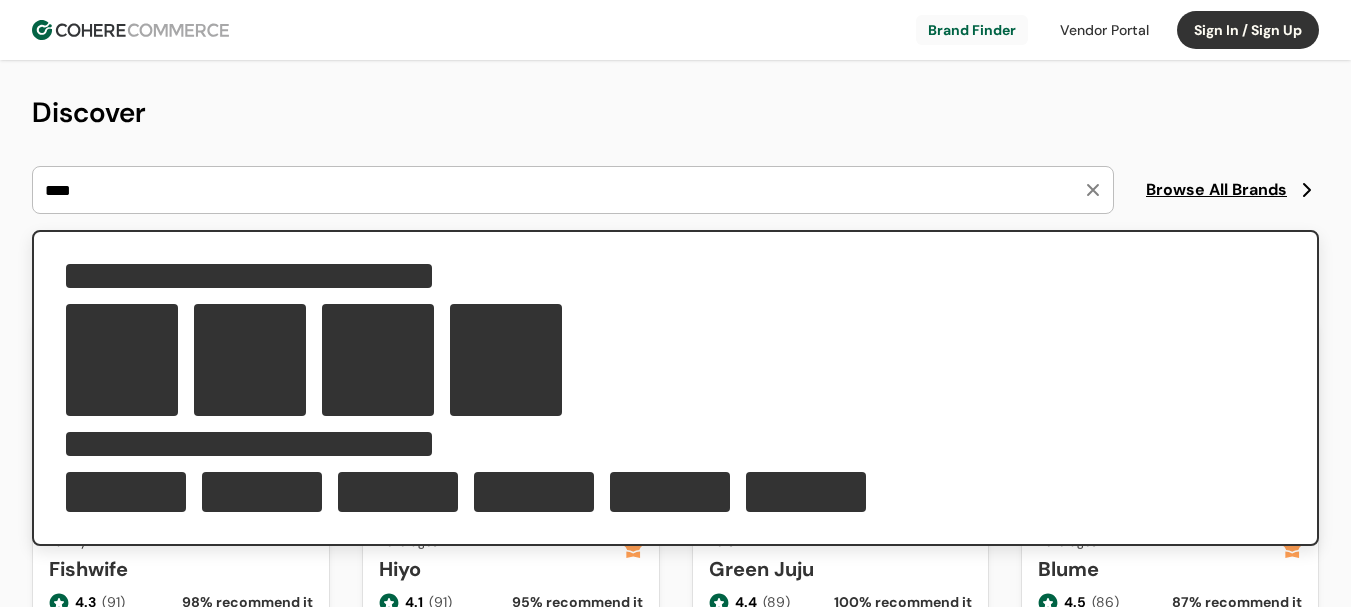 scroll, scrollTop: 0, scrollLeft: 0, axis: both 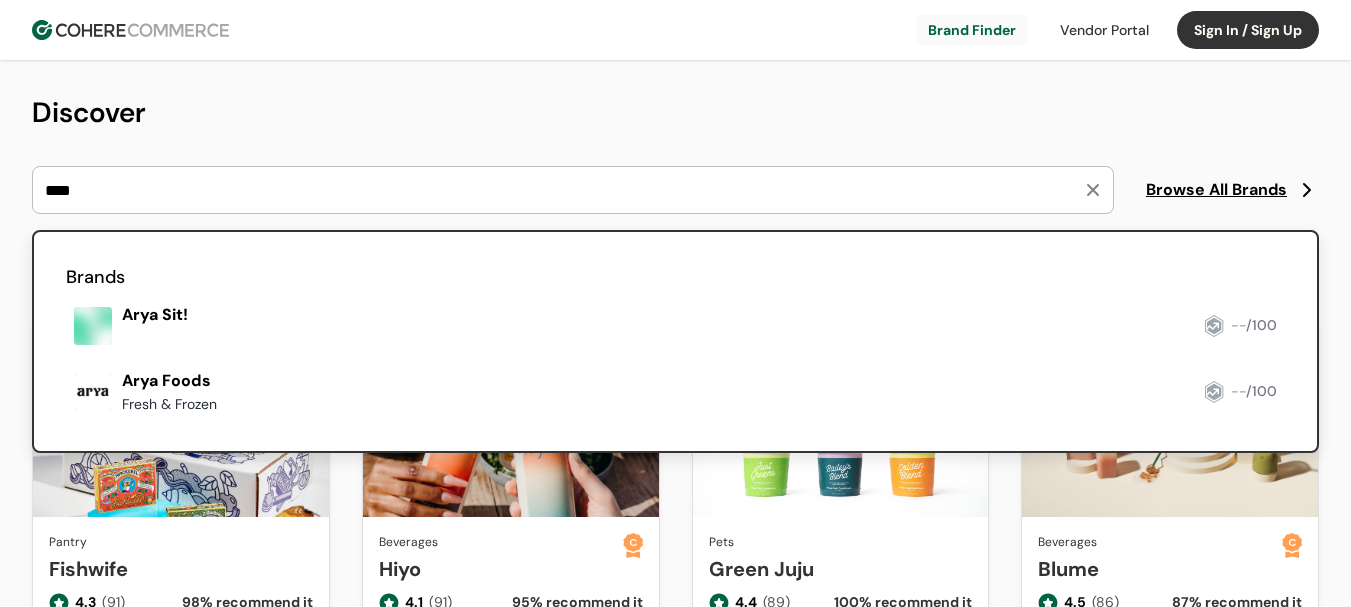 type on "****" 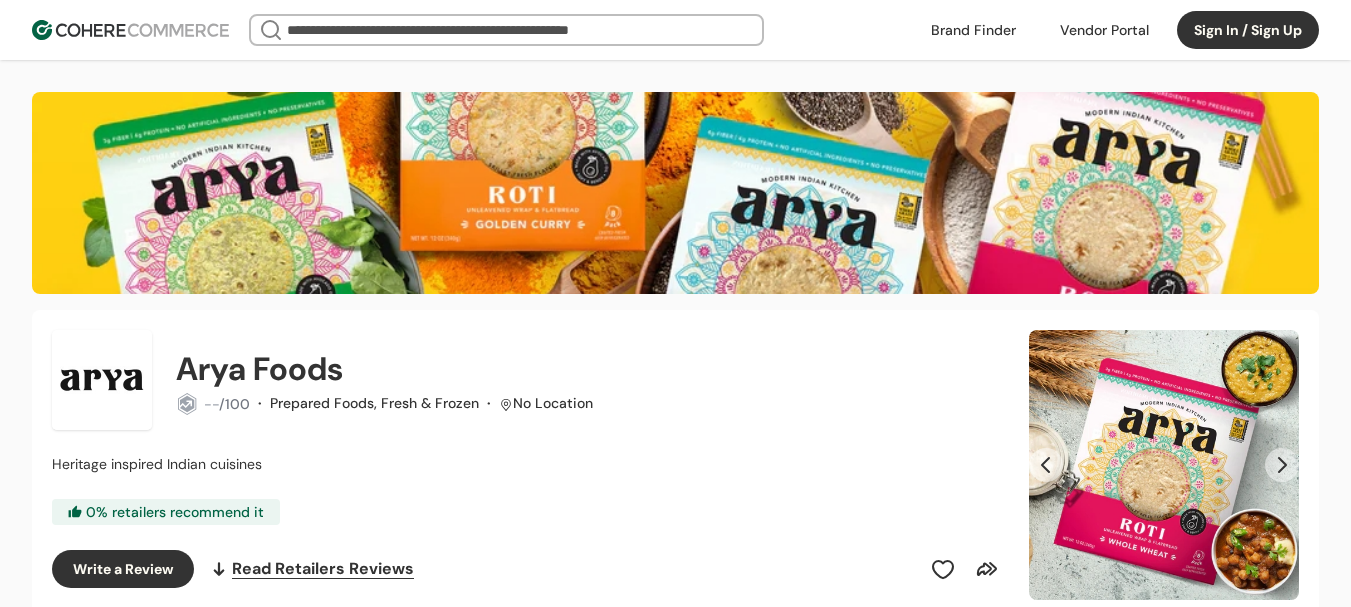click at bounding box center [973, 30] 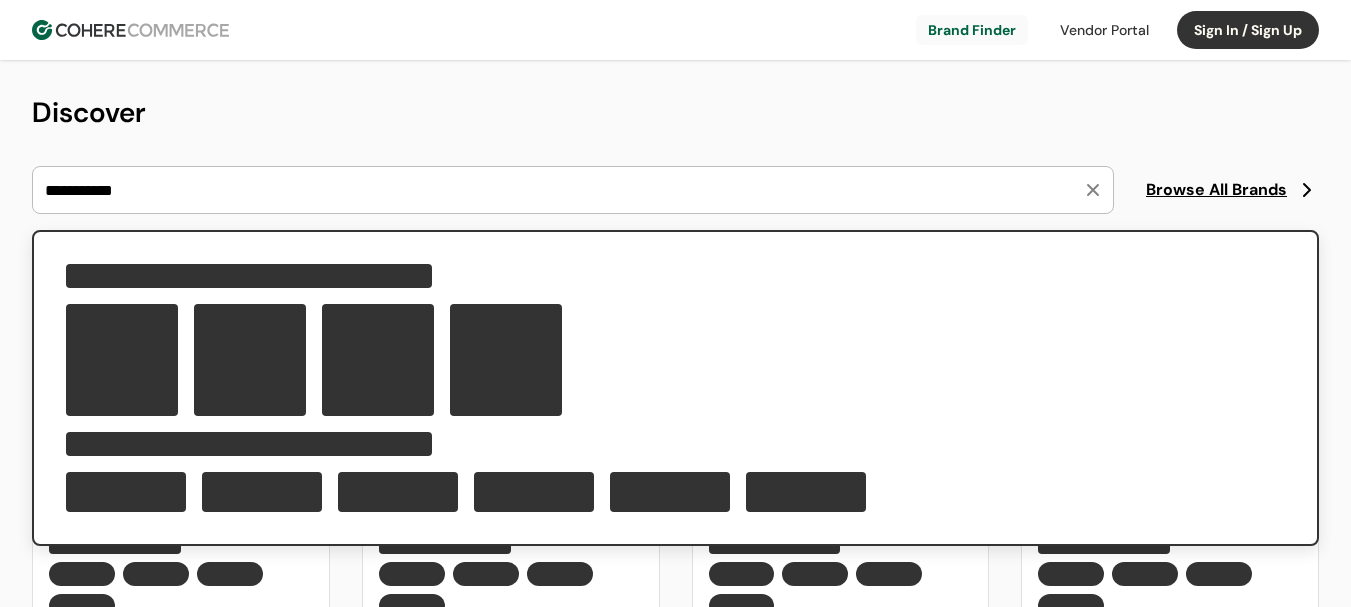 scroll, scrollTop: 0, scrollLeft: 0, axis: both 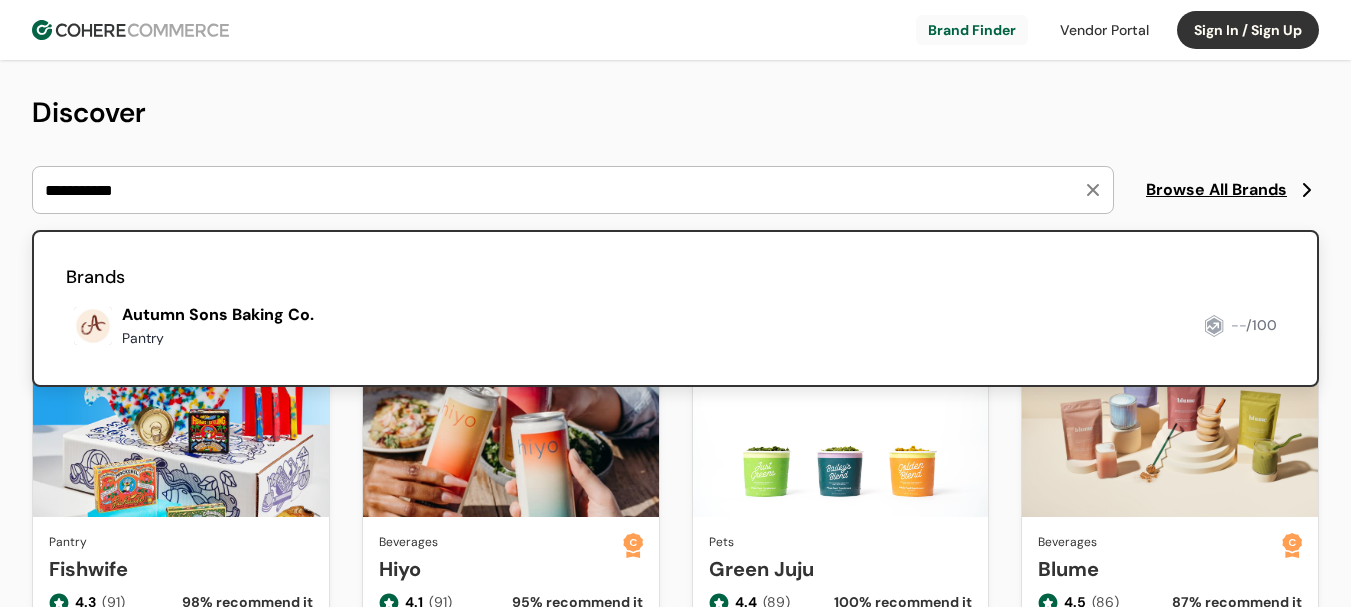 type on "**********" 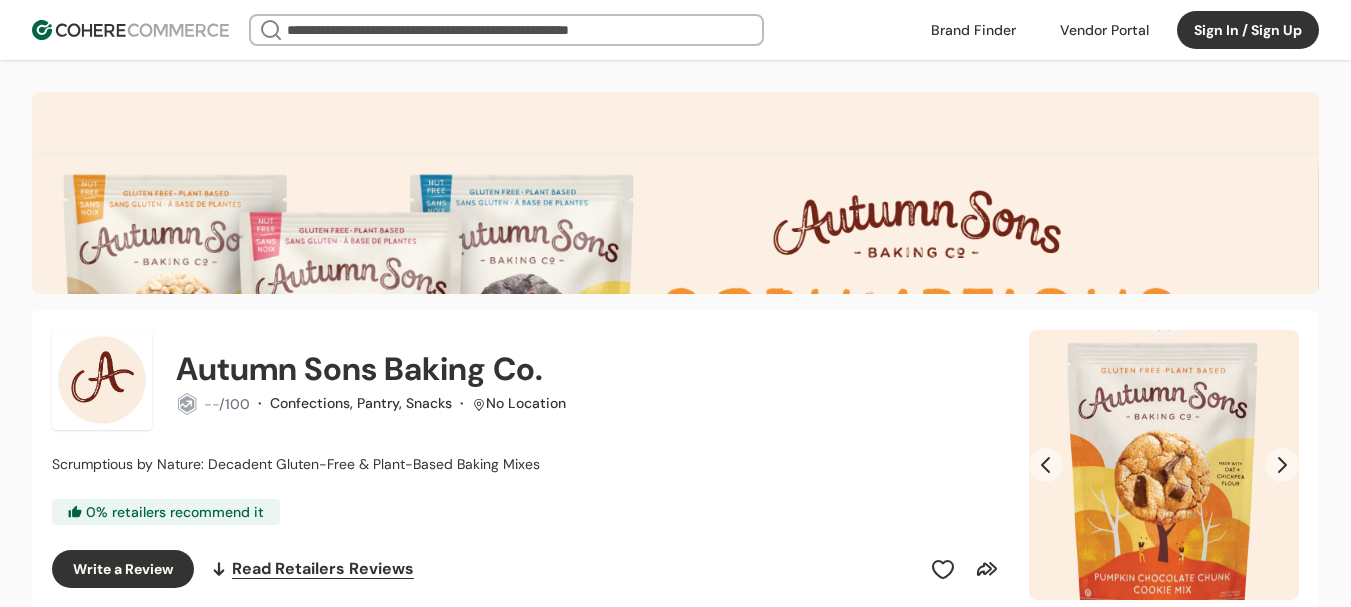 click at bounding box center [973, 30] 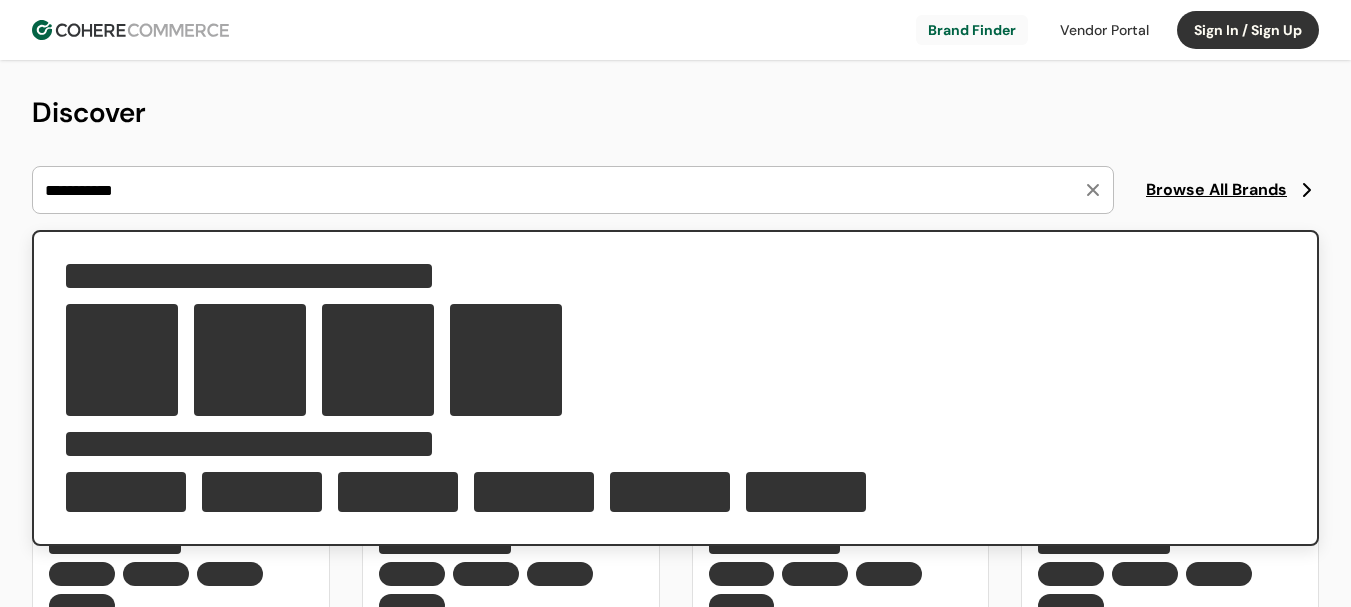scroll, scrollTop: 0, scrollLeft: 0, axis: both 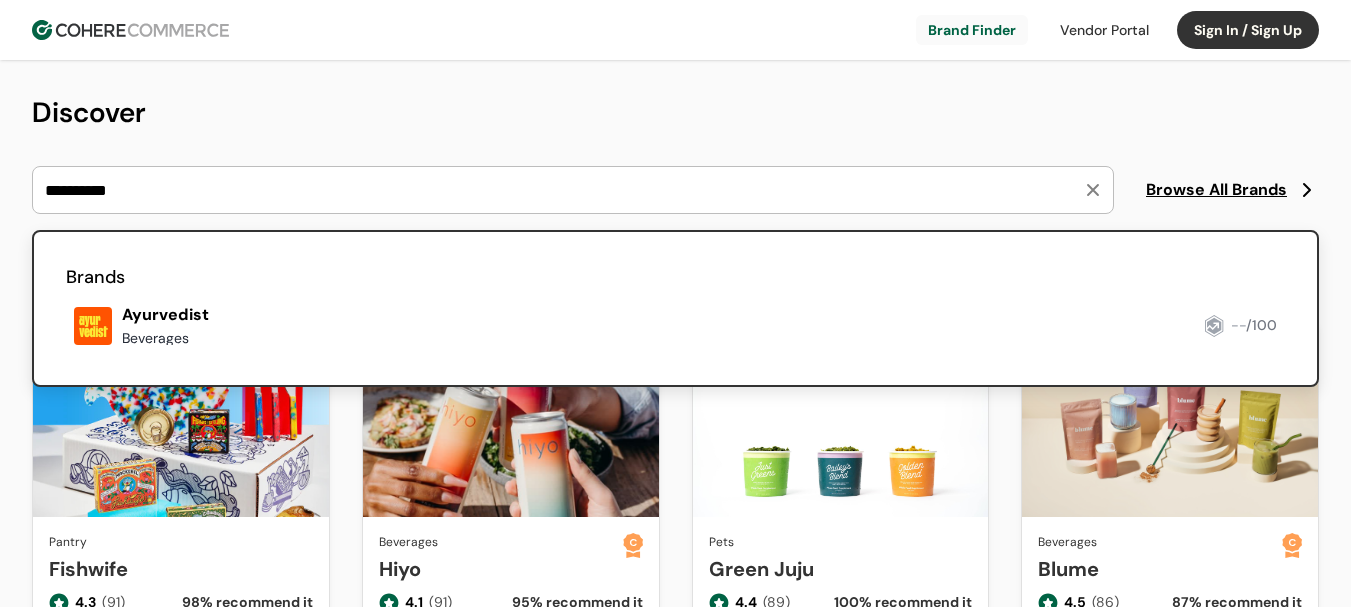 click on "**********" at bounding box center (561, 190) 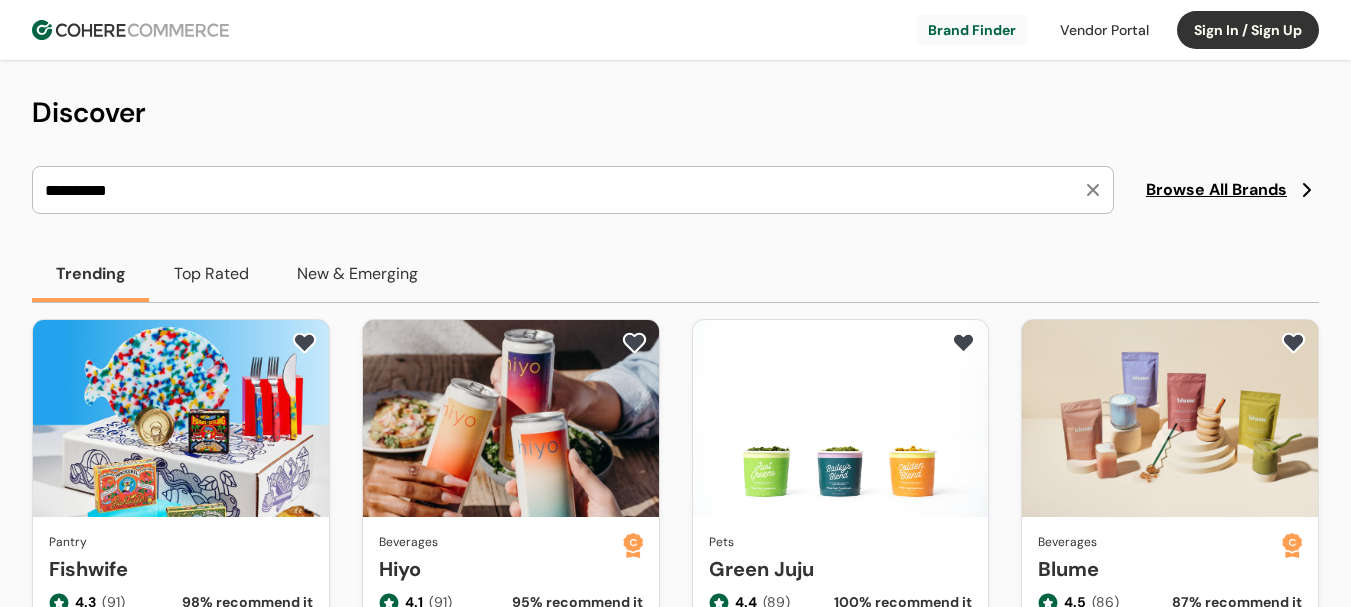paste on "*" 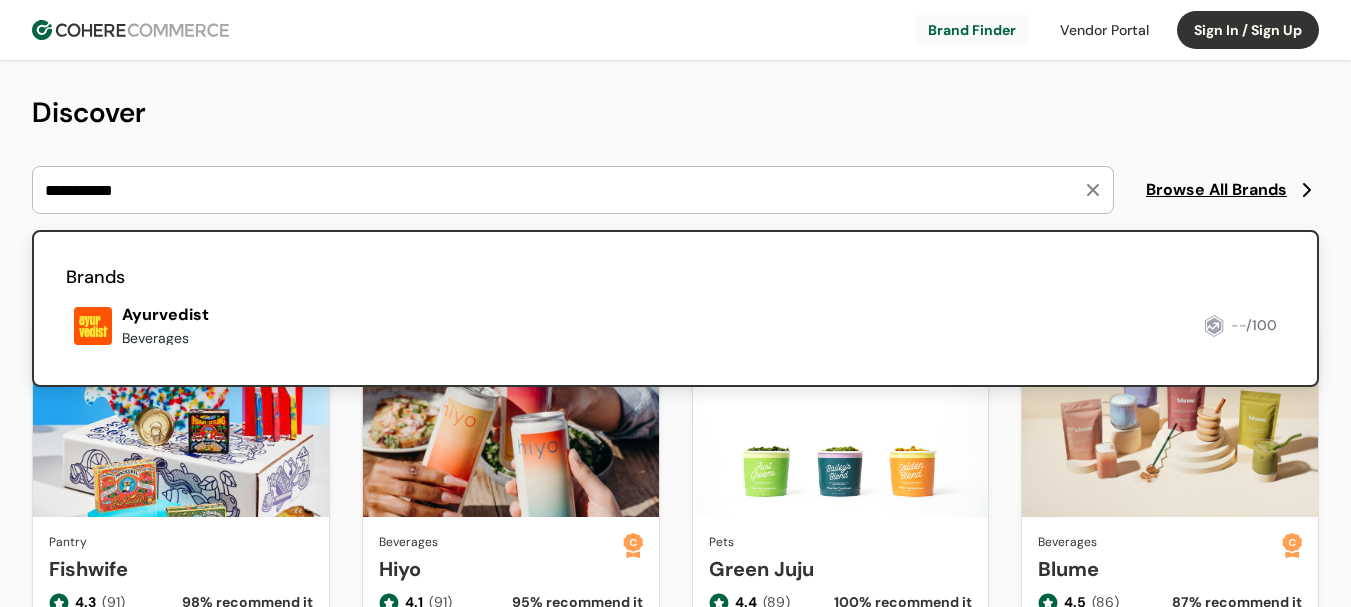 type on "**********" 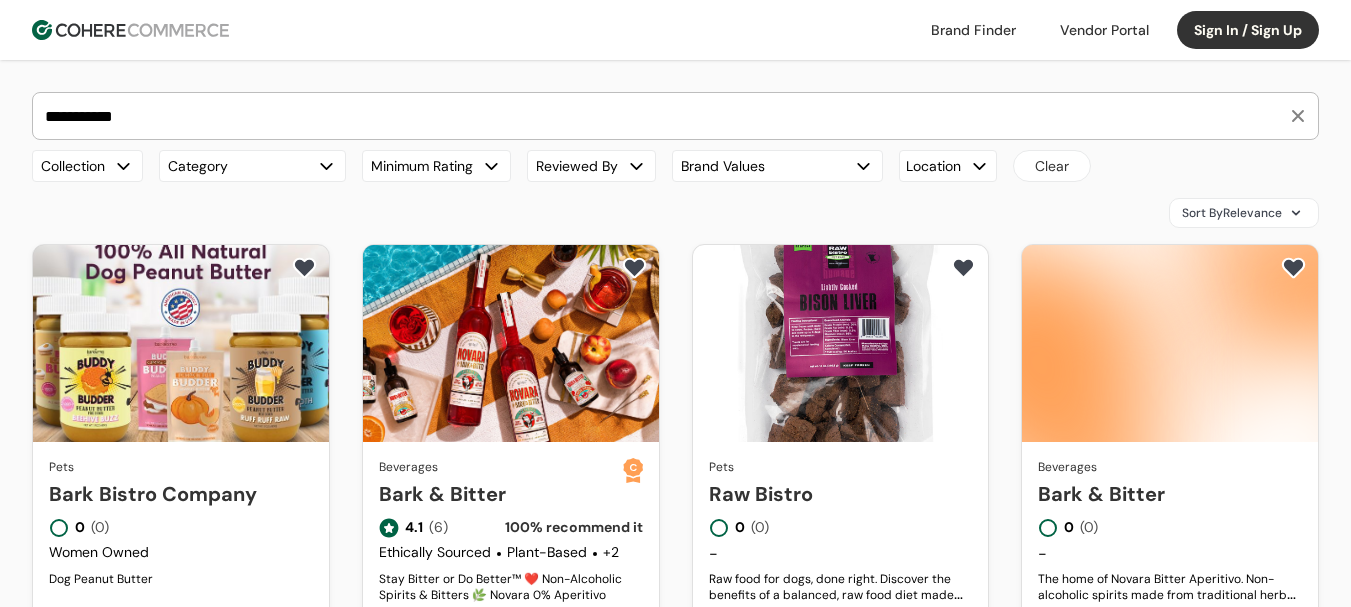 click on "Bark Bistro Company" at bounding box center (181, 494) 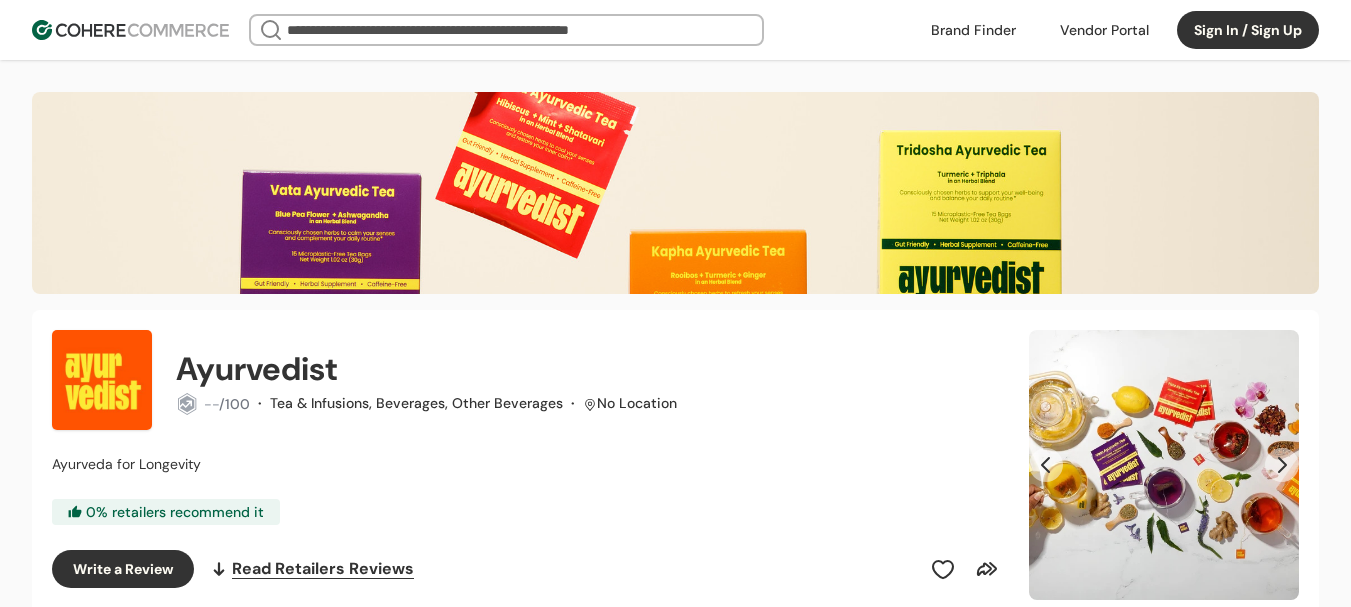 scroll, scrollTop: 0, scrollLeft: 0, axis: both 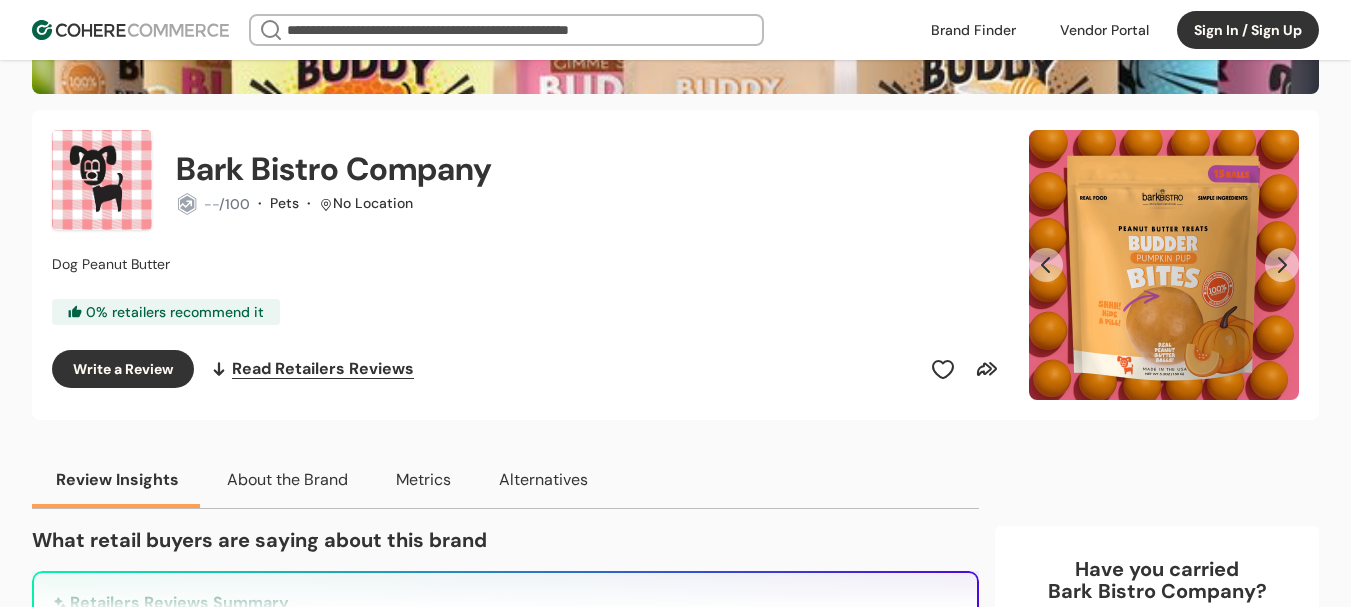click at bounding box center (973, 30) 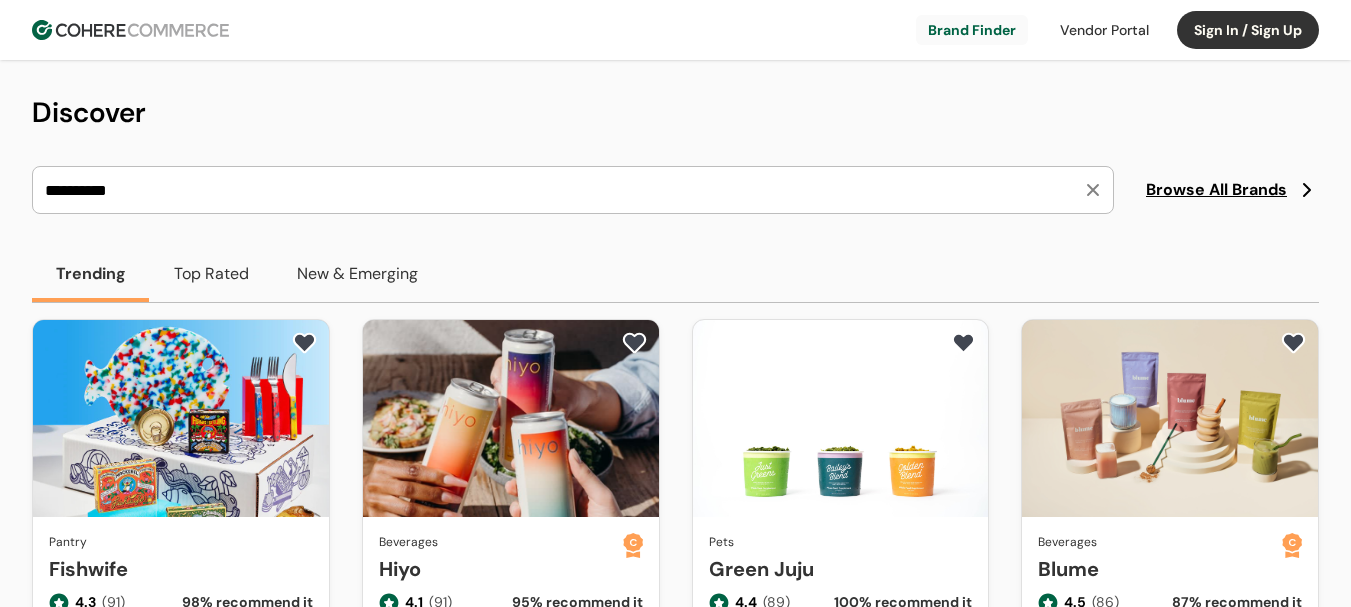 type on "**********" 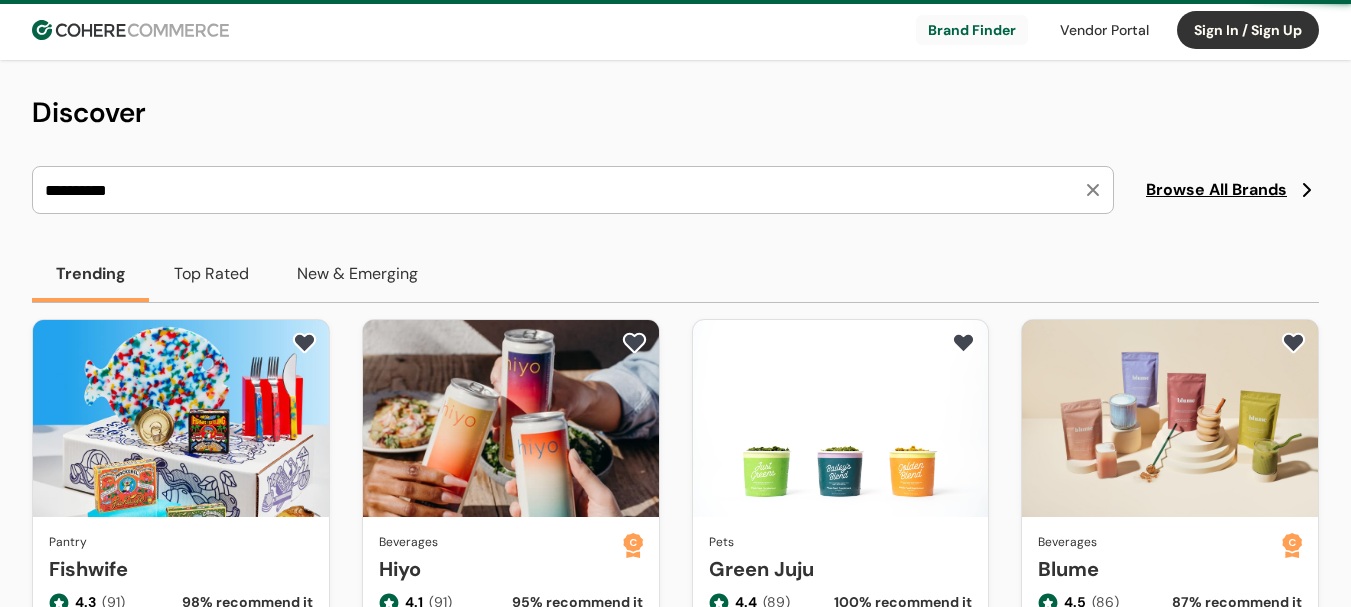 scroll, scrollTop: 0, scrollLeft: 0, axis: both 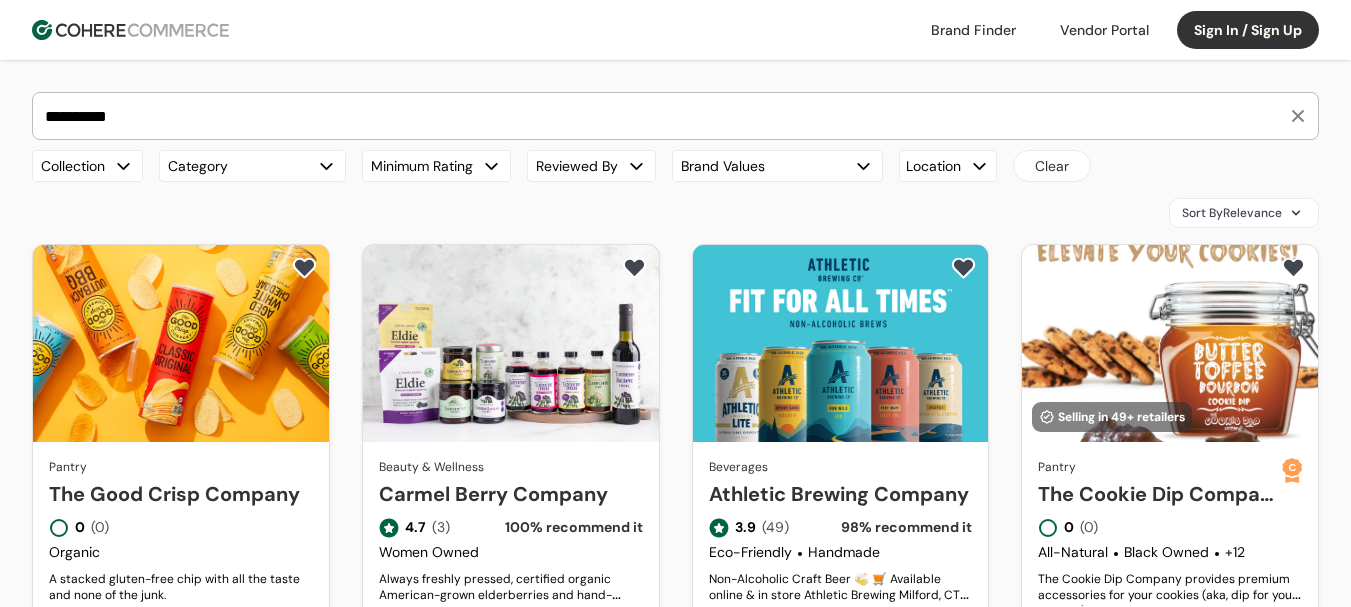 click on "**********" at bounding box center [663, 116] 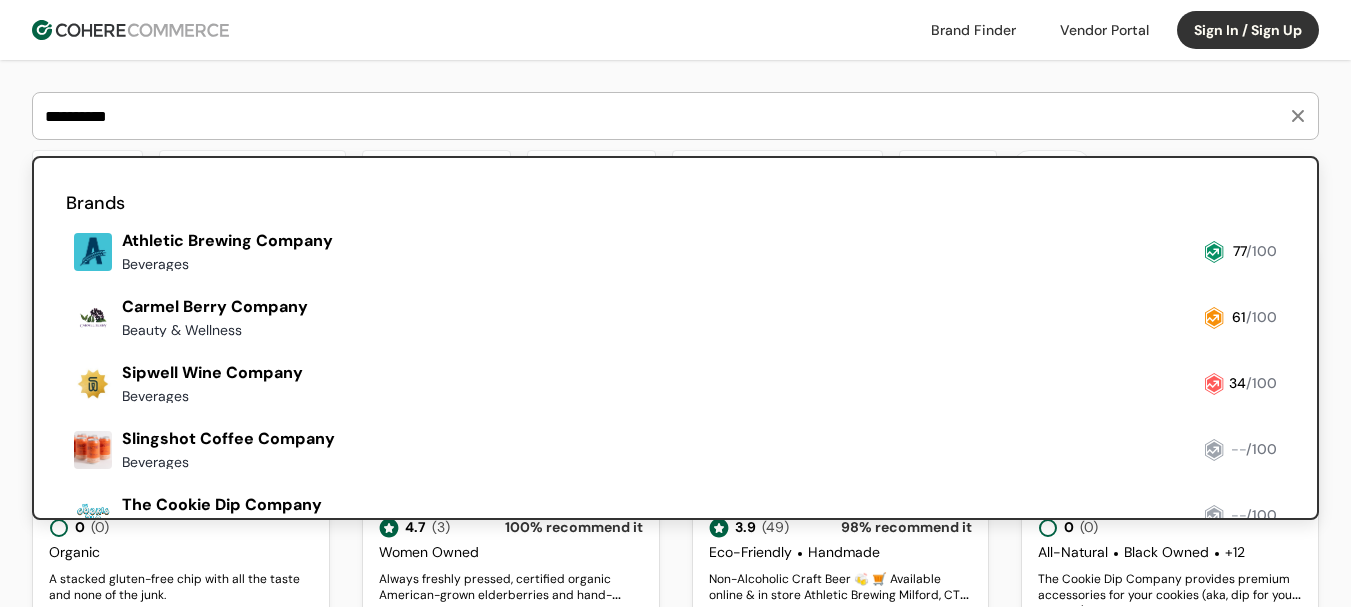 paste on "**" 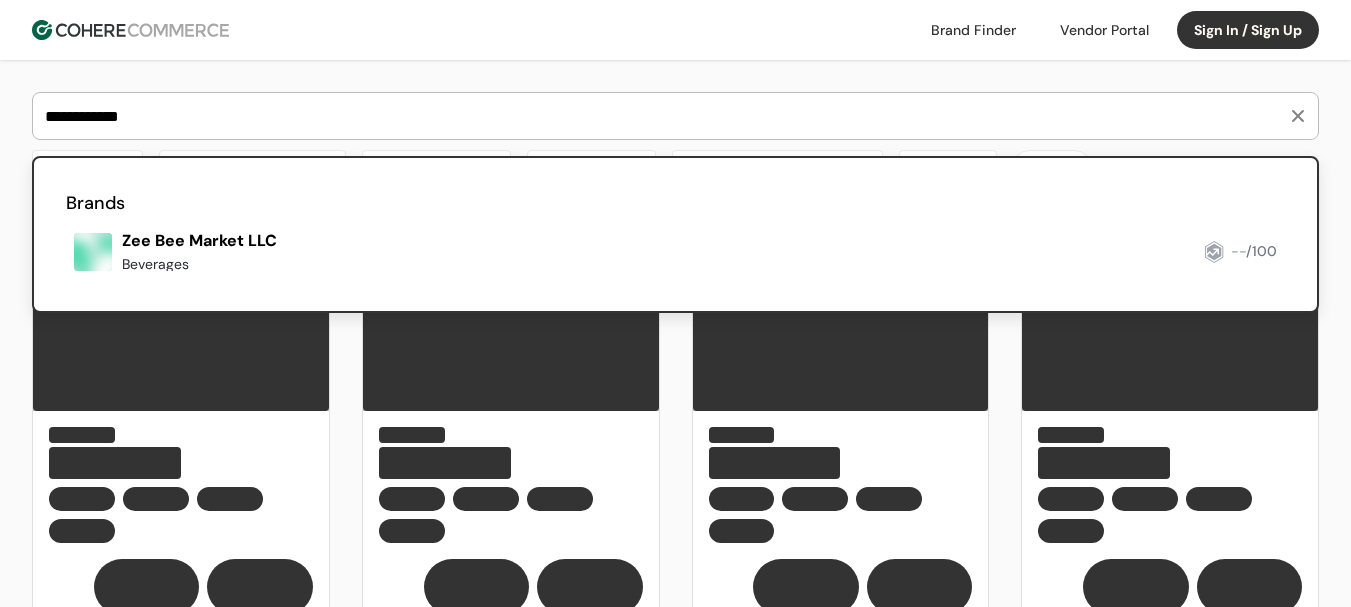 drag, startPoint x: 108, startPoint y: 121, endPoint x: 237, endPoint y: 117, distance: 129.062 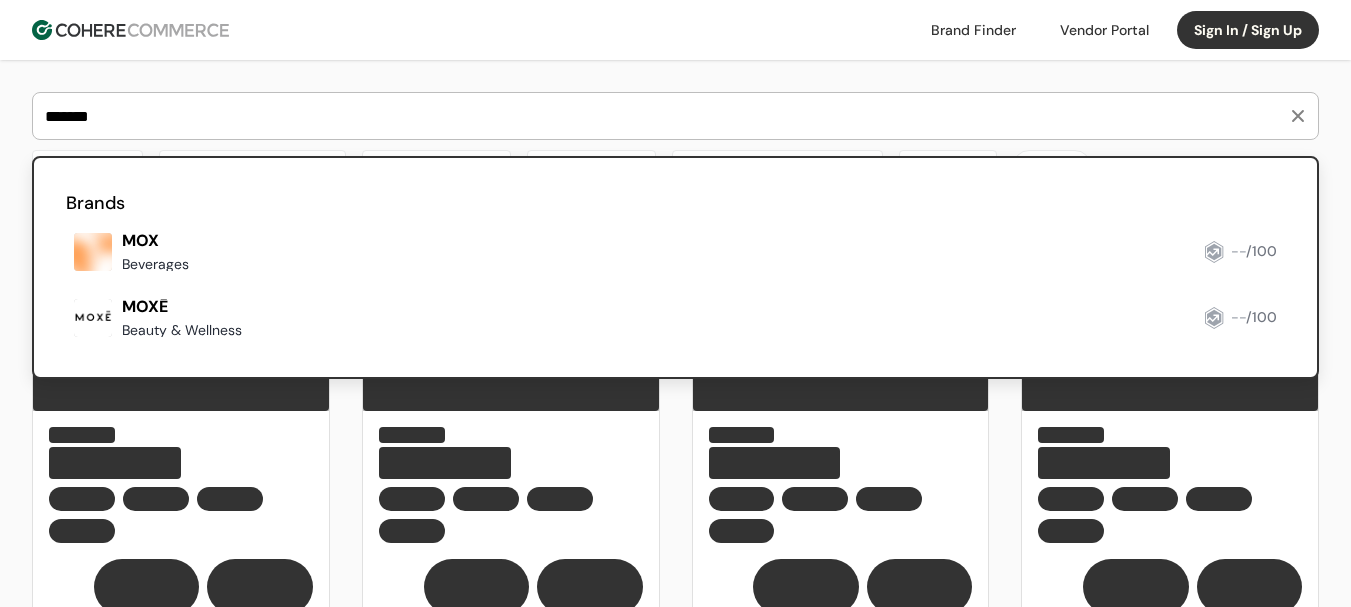 drag, startPoint x: 69, startPoint y: 120, endPoint x: 0, endPoint y: 113, distance: 69.354164 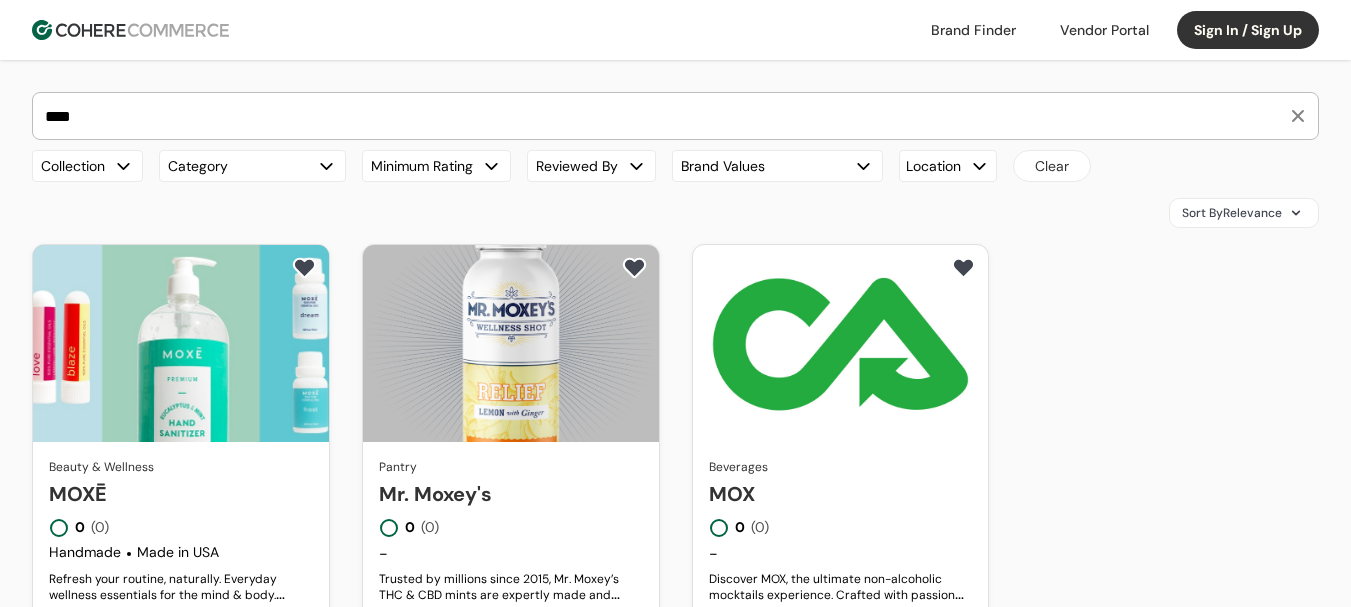 click on "****" at bounding box center [663, 116] 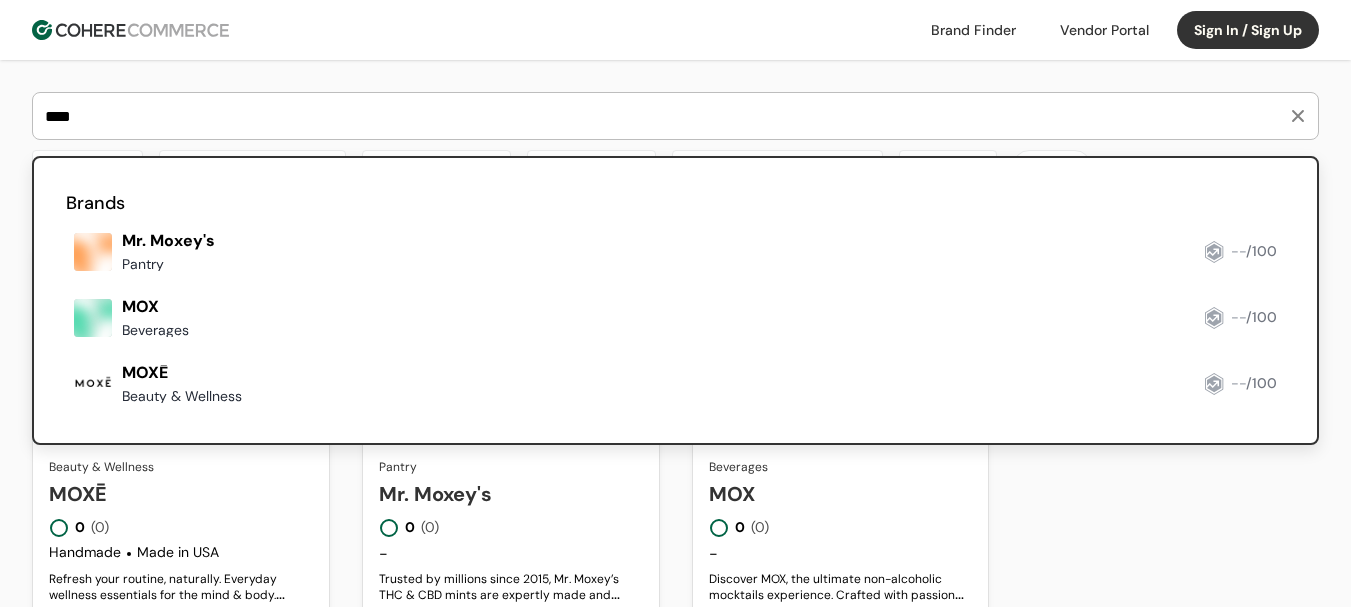 paste on "*********" 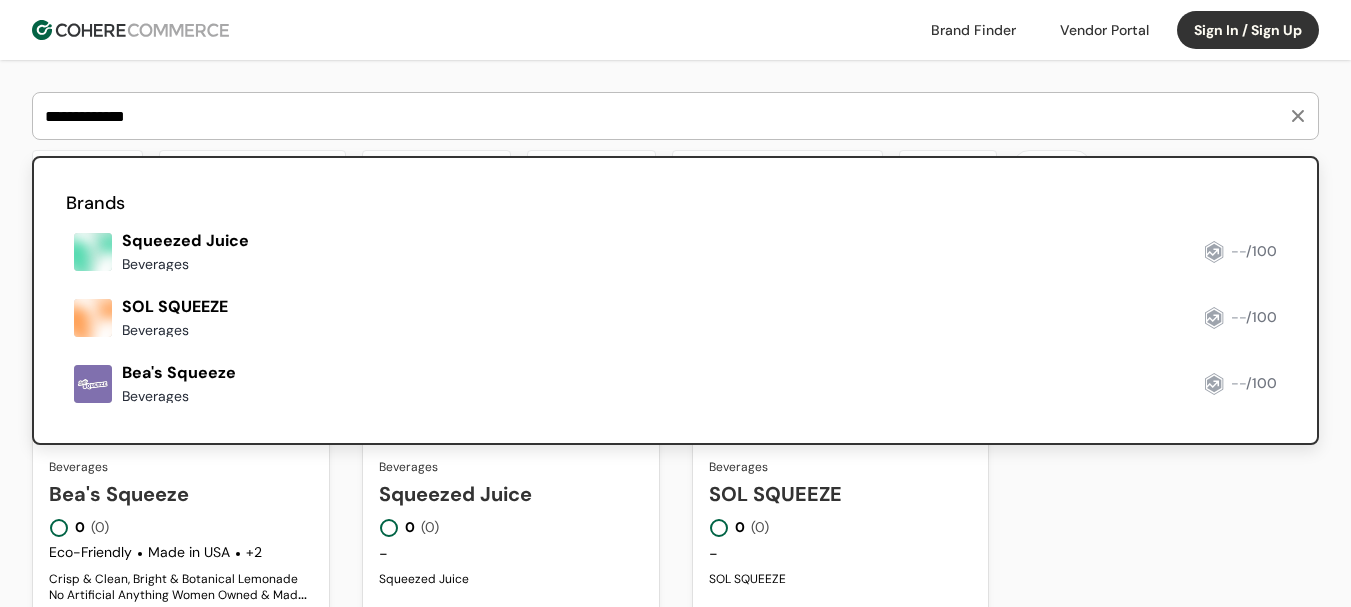 drag, startPoint x: 109, startPoint y: 369, endPoint x: 101, endPoint y: 385, distance: 17.888544 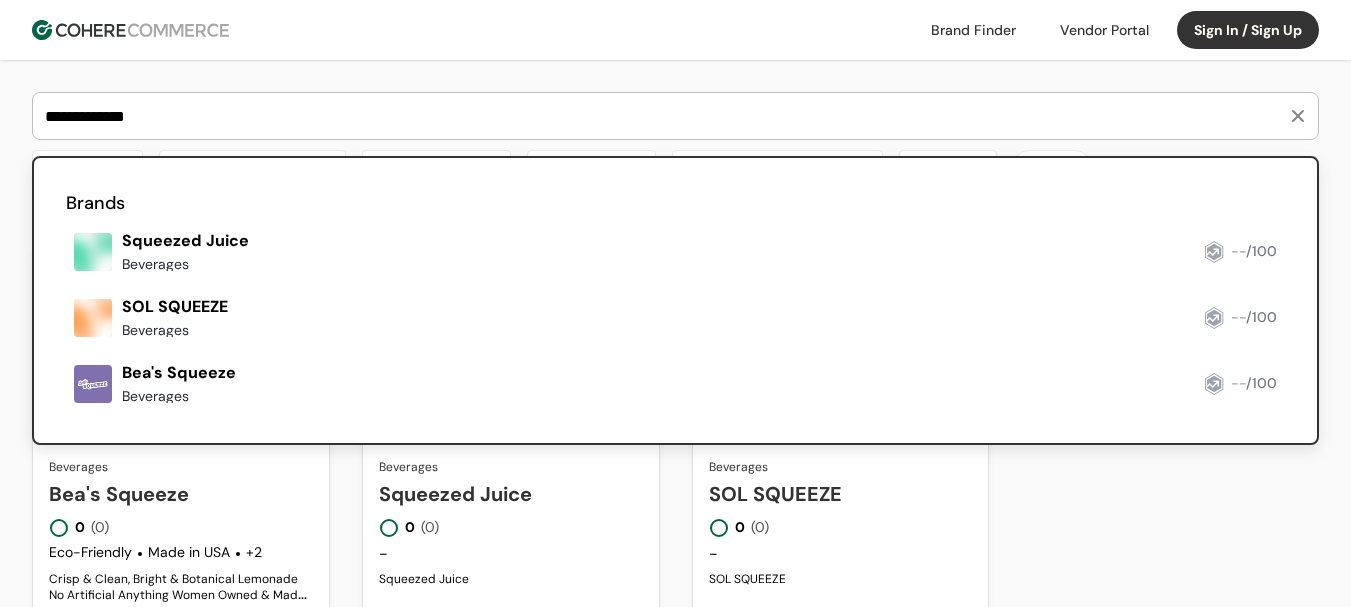 click on "**********" at bounding box center (663, 116) 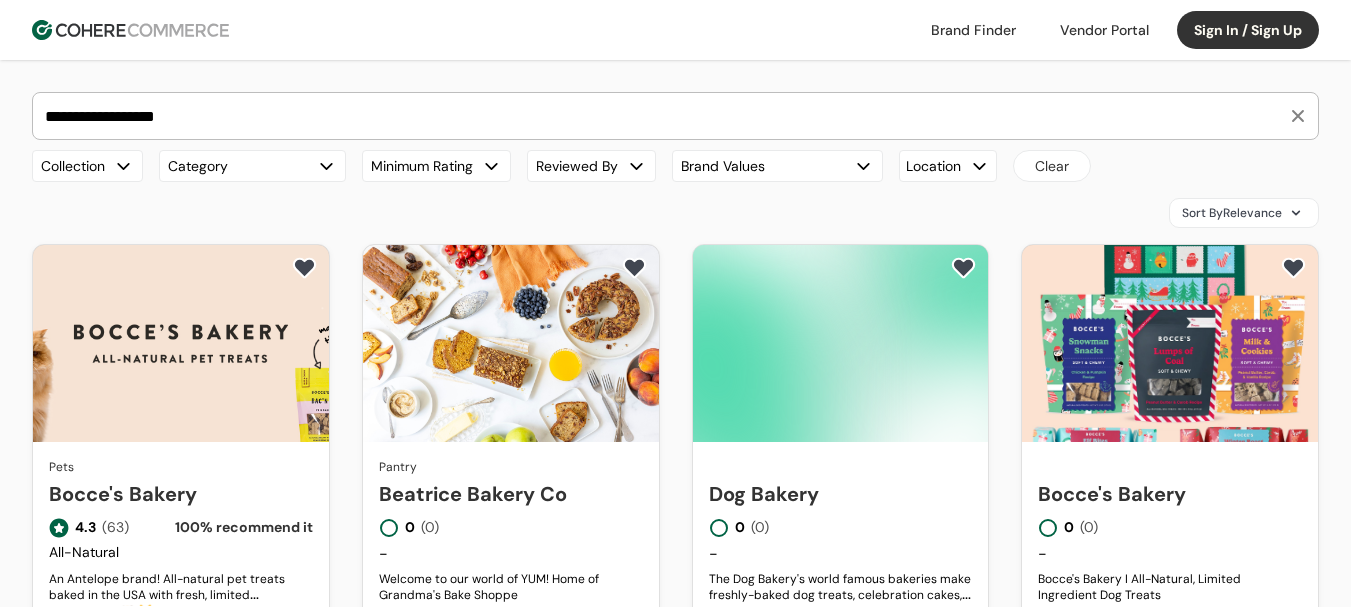 click on "**********" at bounding box center (663, 116) 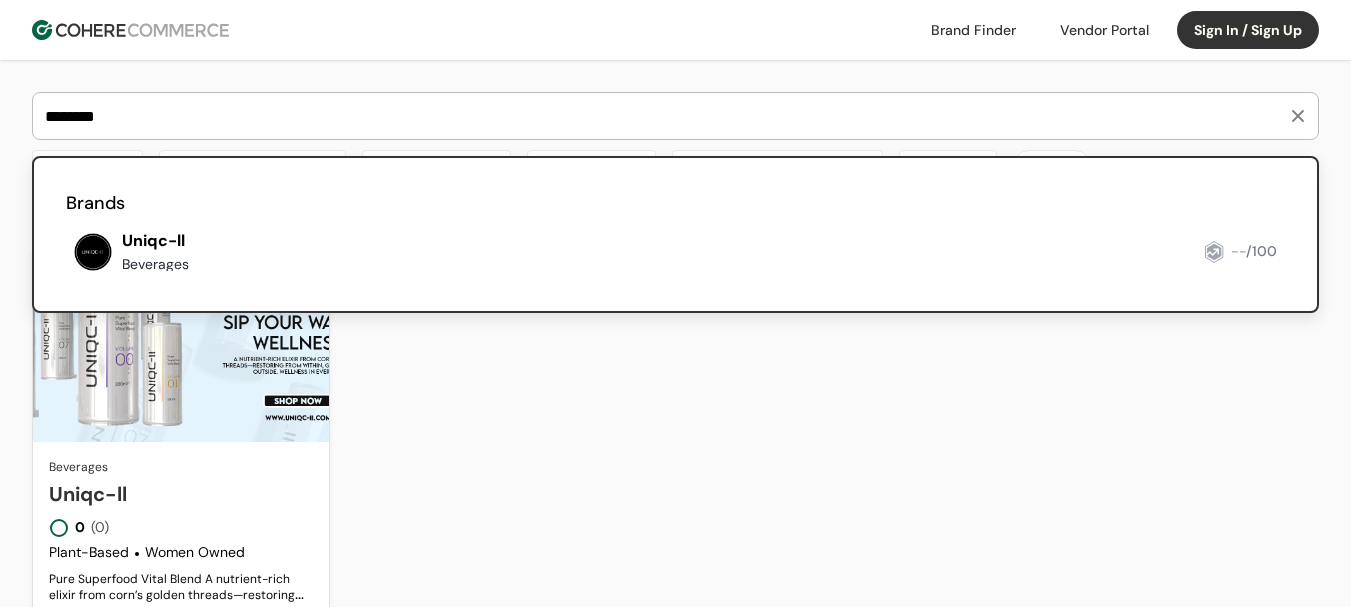type on "********" 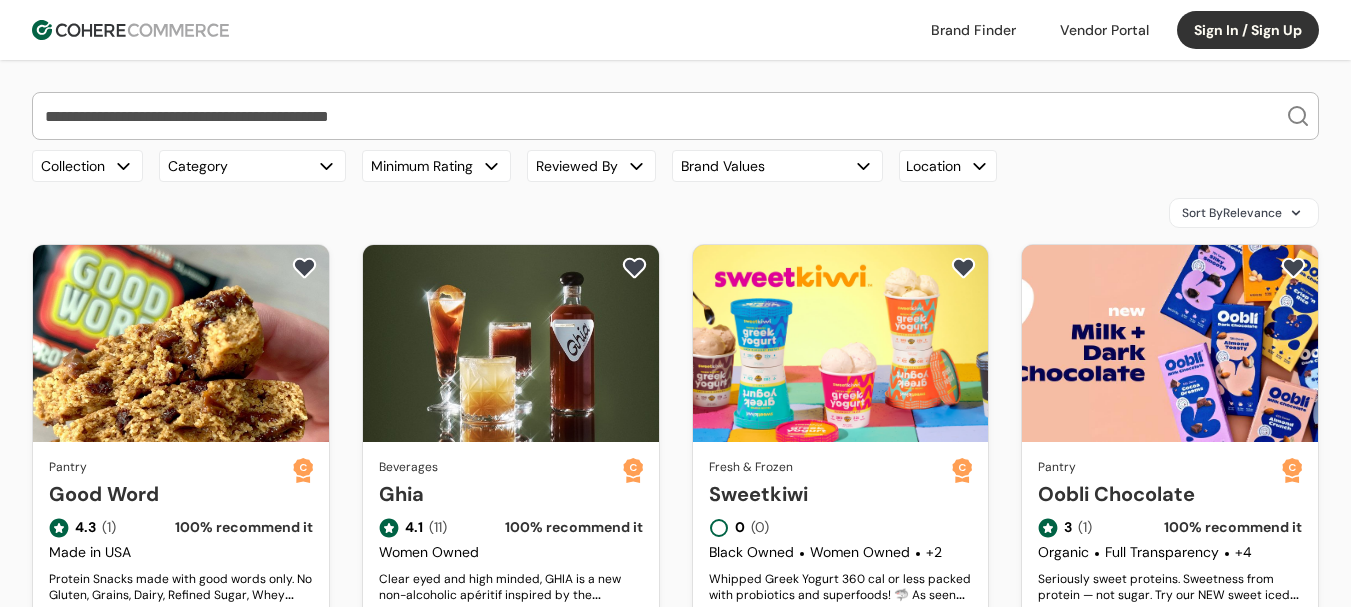 click at bounding box center (663, 116) 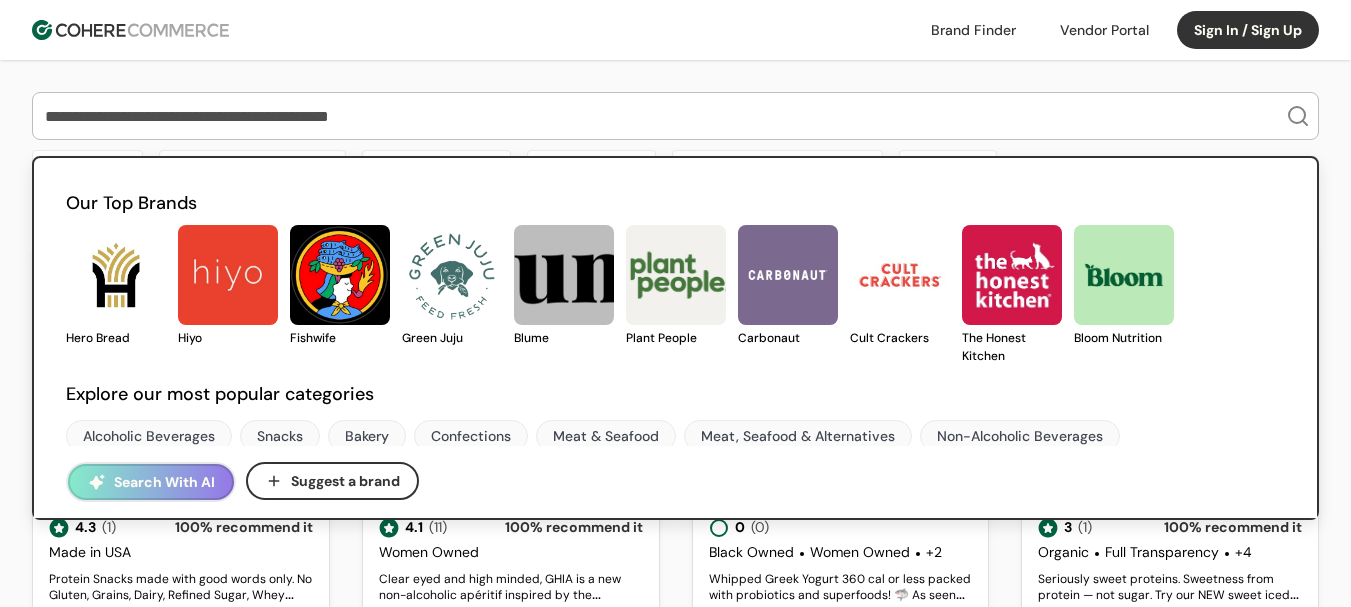 paste on "**********" 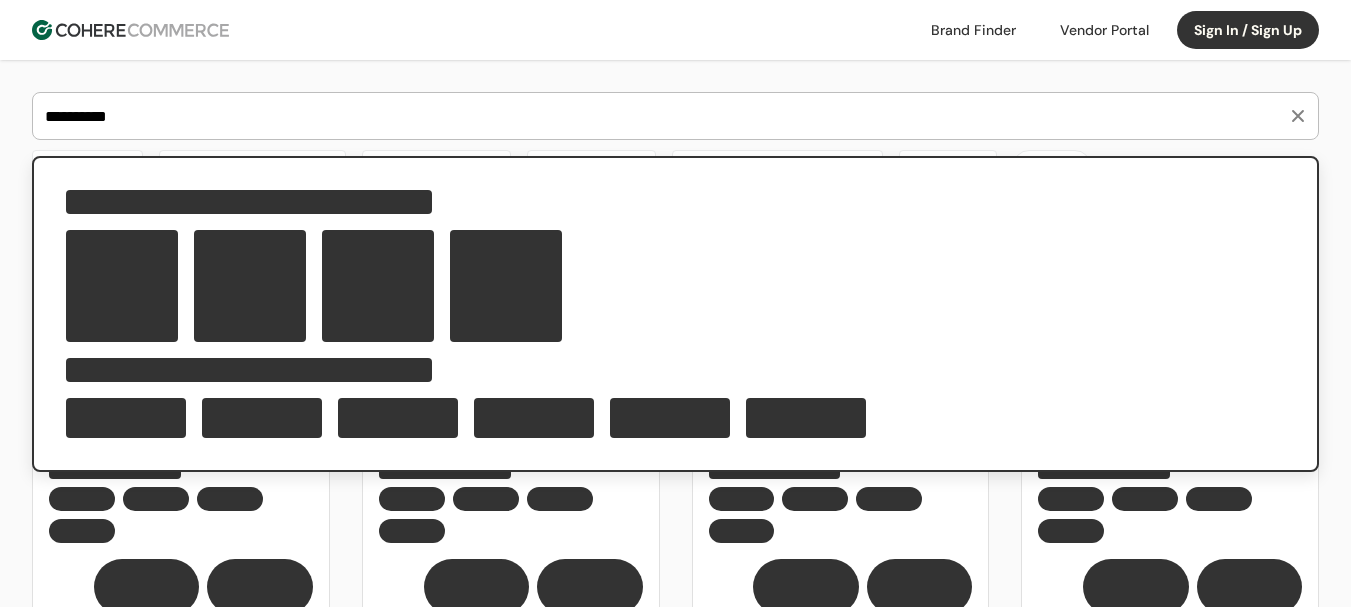 type on "**********" 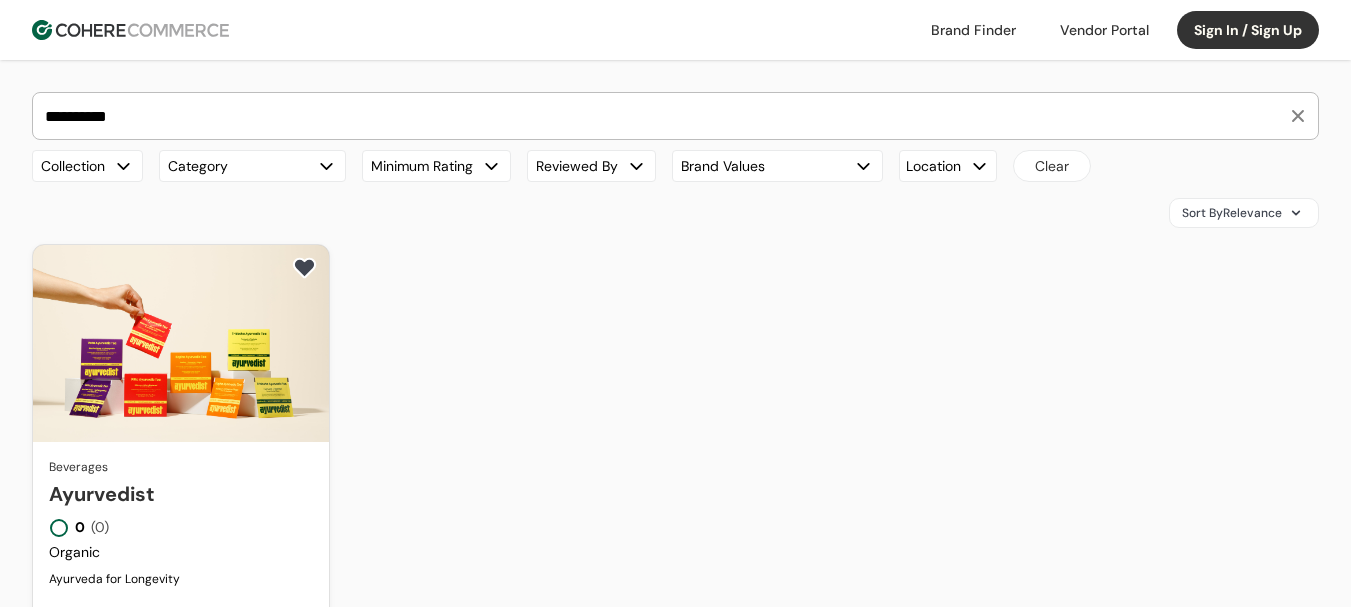 click on "Ayurvedist" at bounding box center (181, 494) 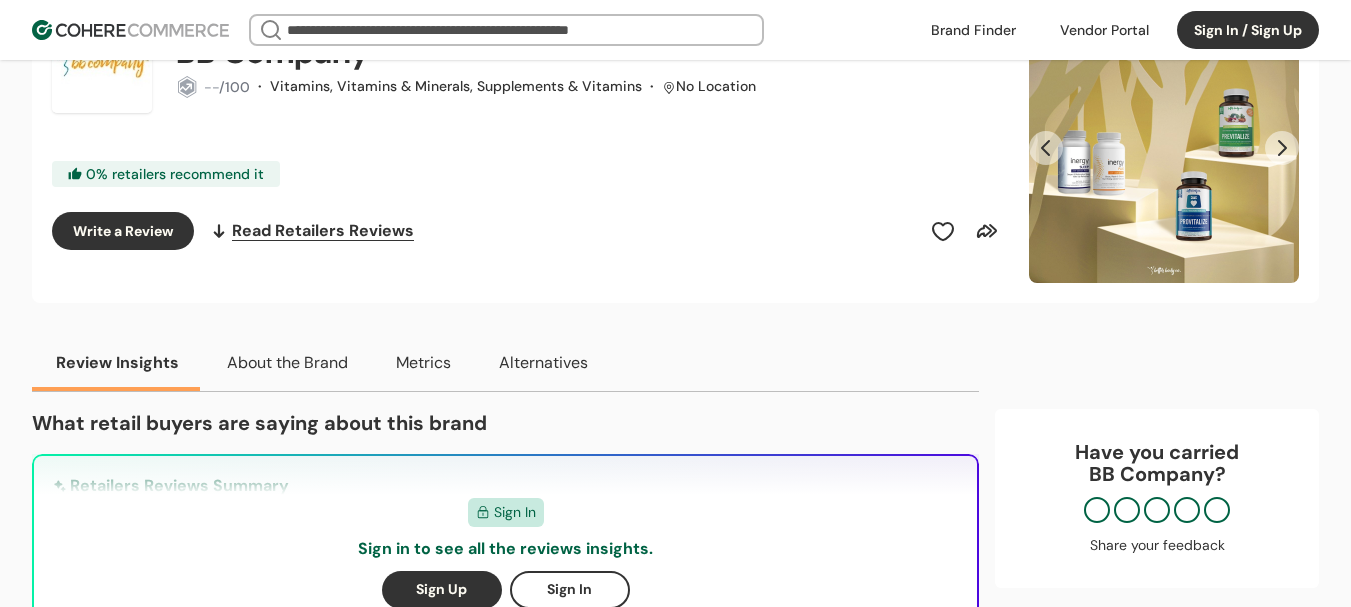 scroll, scrollTop: 0, scrollLeft: 0, axis: both 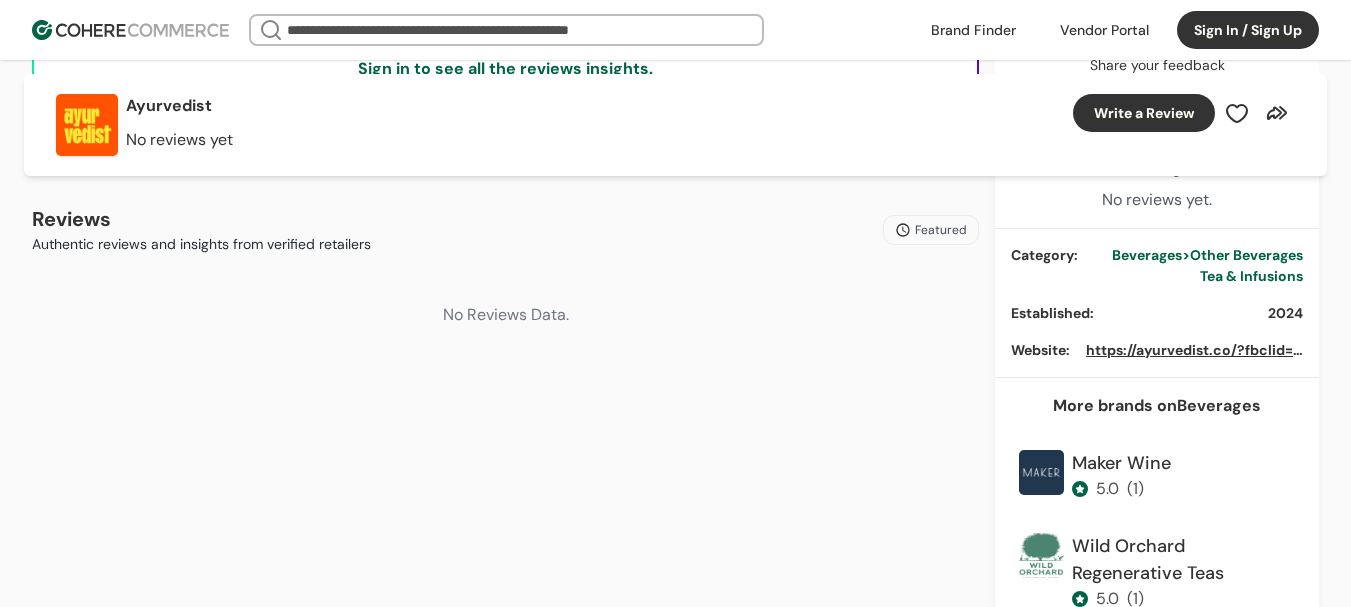 click on "https://ayurvedist.co/?fbclid=IwY2xjawMDNfVleHRuA2FlbQIxMABicmlkETE1TXNBTmZNU0twVUFCVkRnAR7L8fTzWhRMpseoro60VDyjlHpmufOSz2ZGQx3FlDTDf9PIIp0bQd5laVeTcw_aem_gSYkSsBx5vuk3-RHKxobiw" at bounding box center [1814, 350] 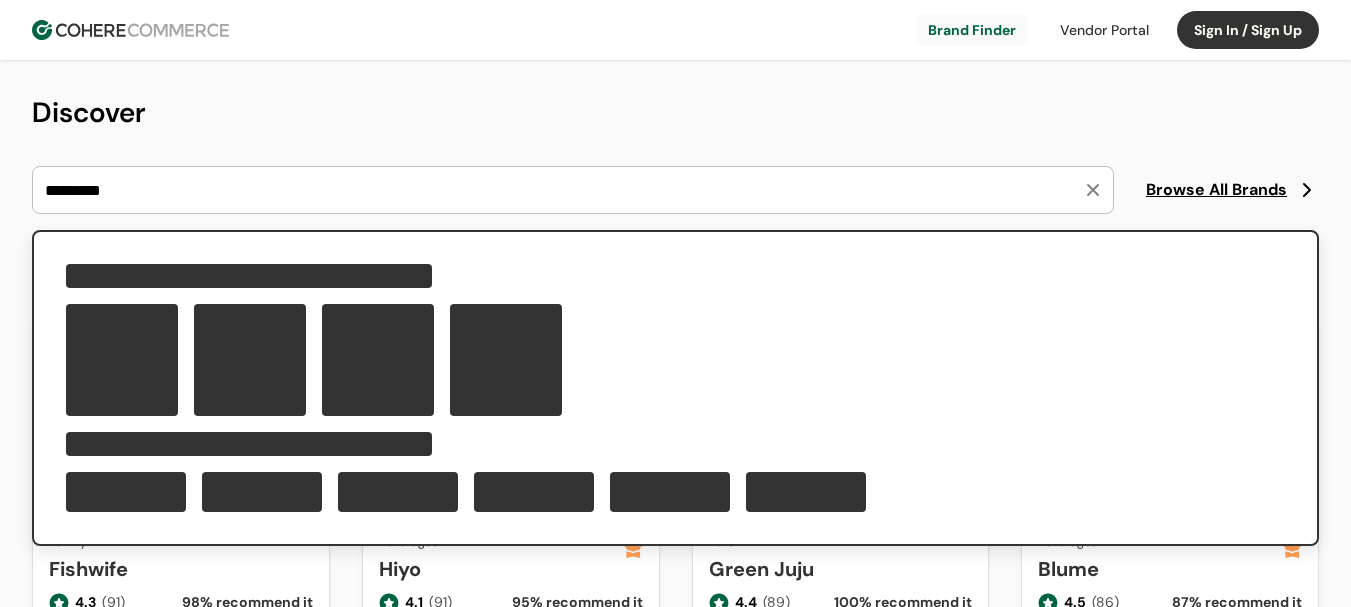 scroll, scrollTop: 0, scrollLeft: 0, axis: both 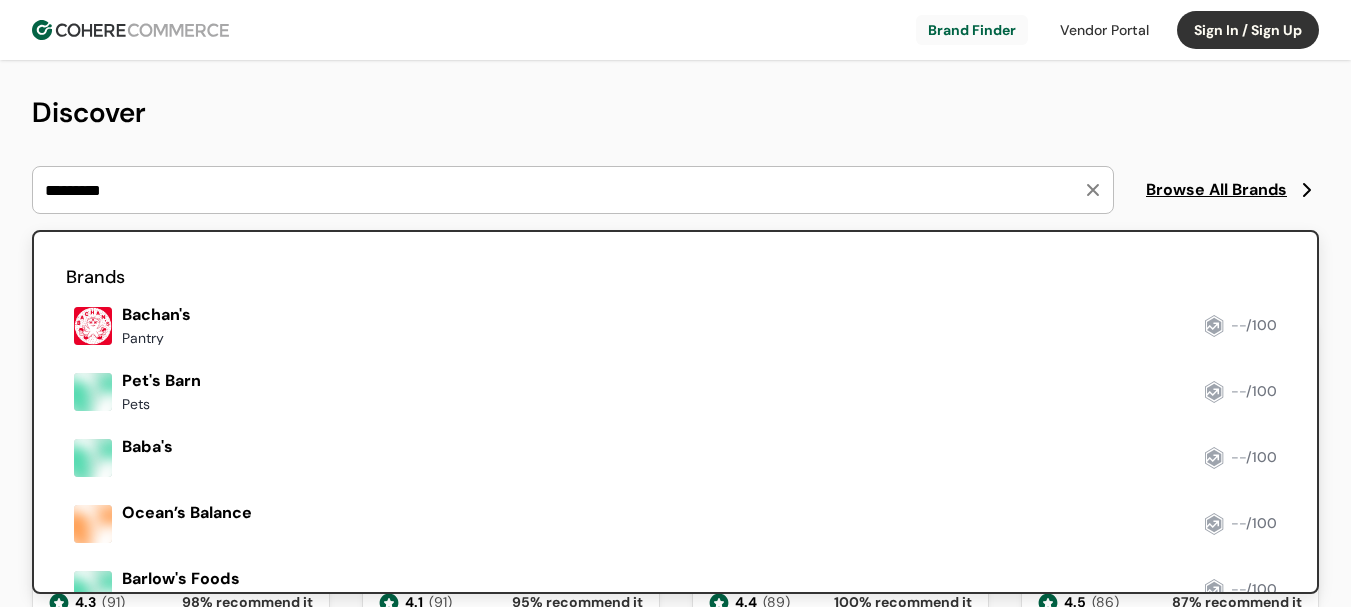 type on "*********" 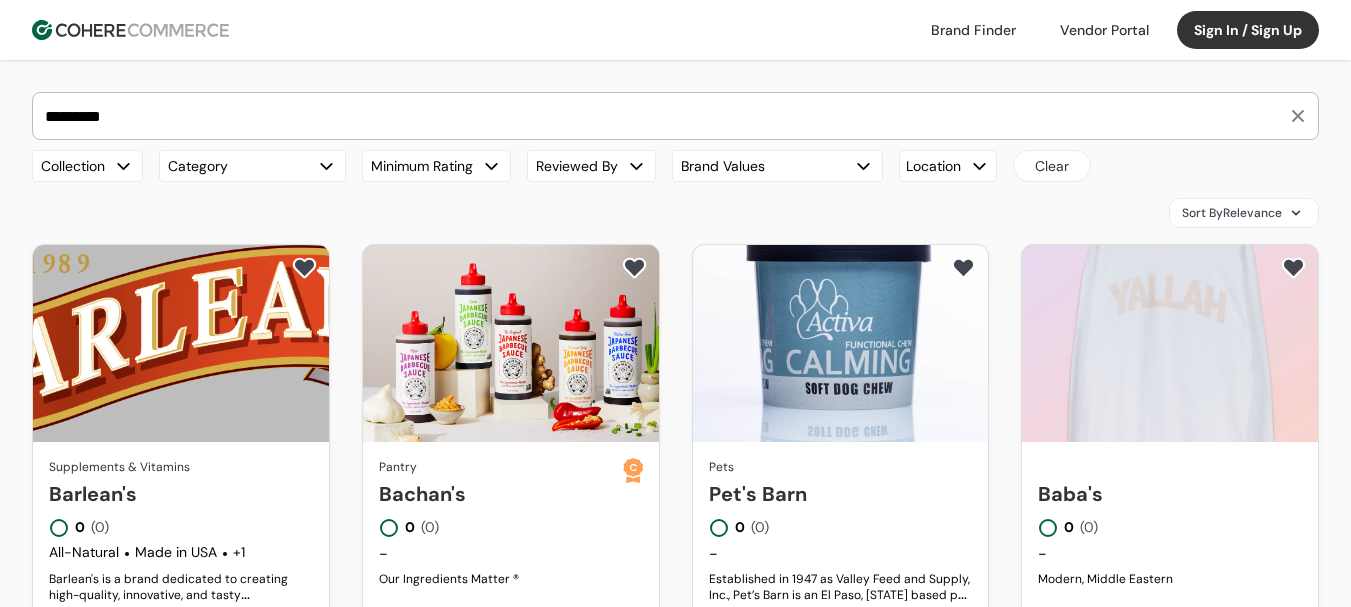 click on "Barlean's" at bounding box center (181, 494) 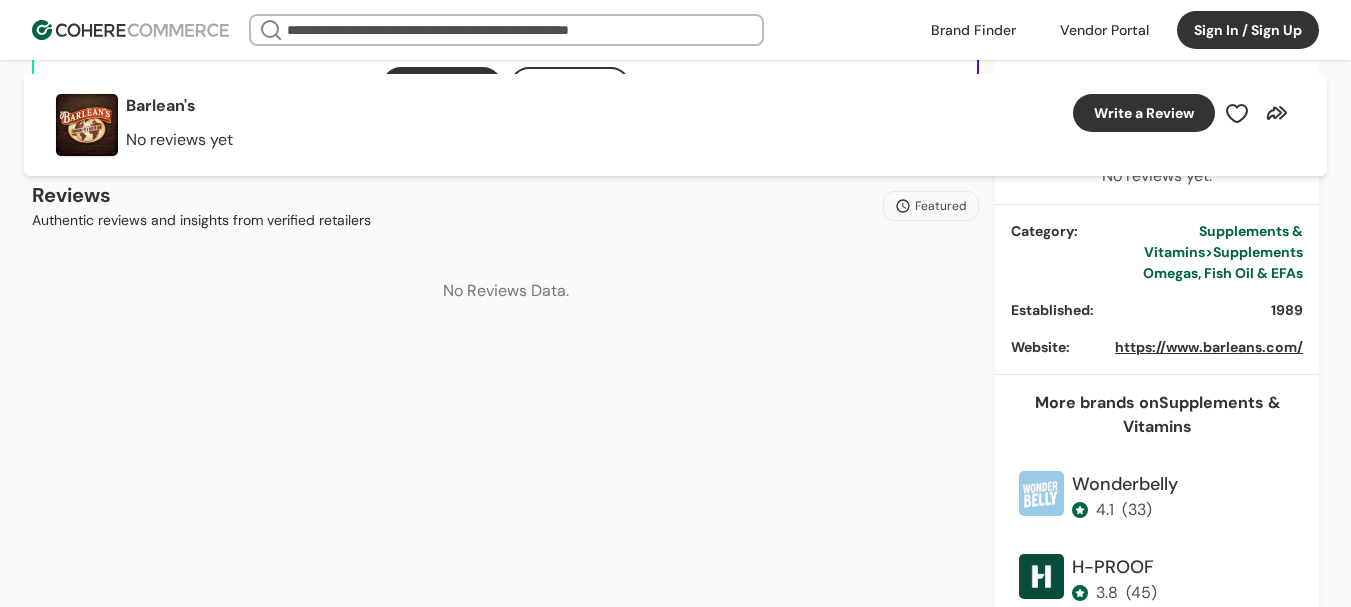 scroll, scrollTop: 800, scrollLeft: 0, axis: vertical 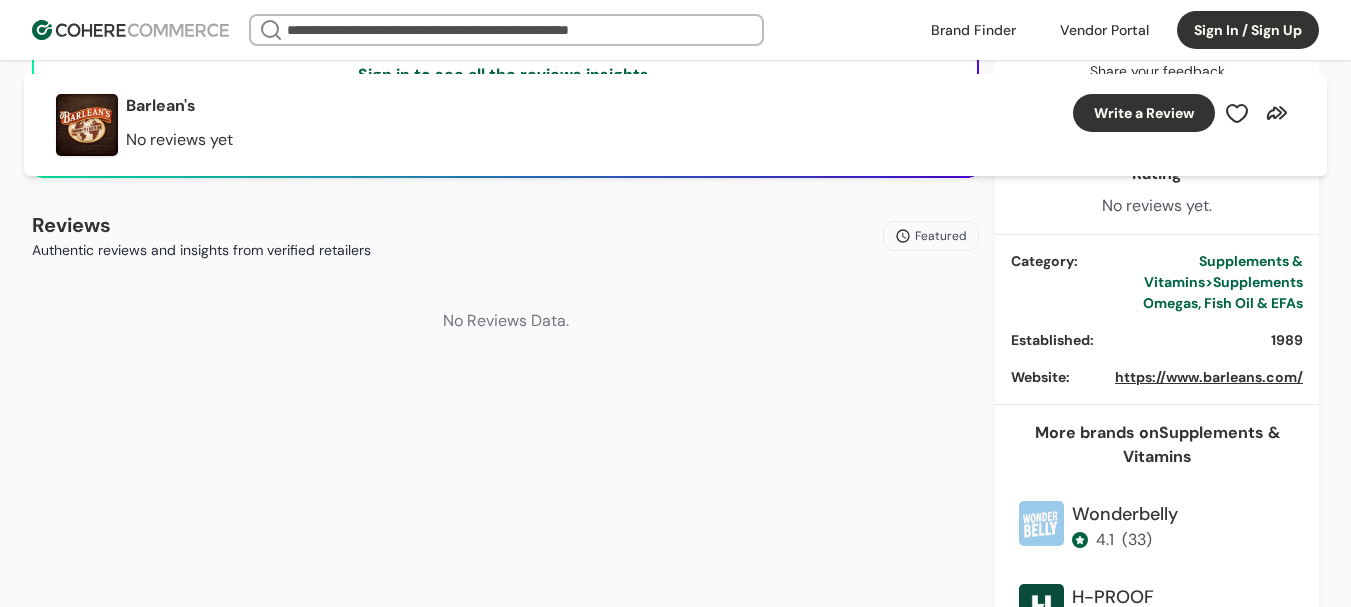 click on "https://www.barleans.com/" at bounding box center (1209, 377) 